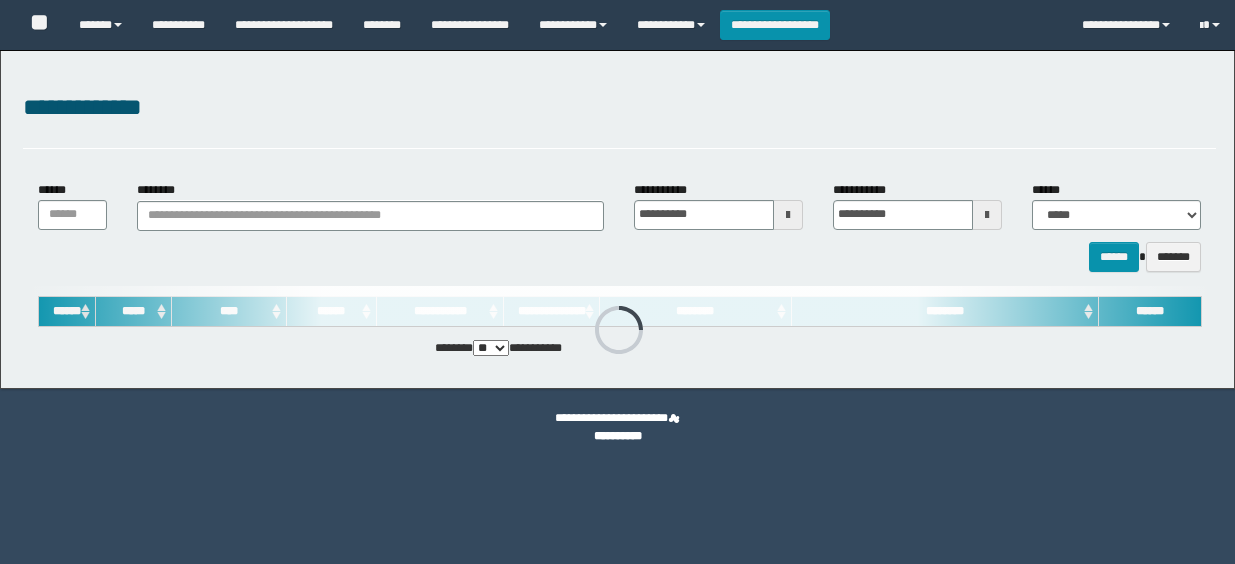 scroll, scrollTop: 0, scrollLeft: 0, axis: both 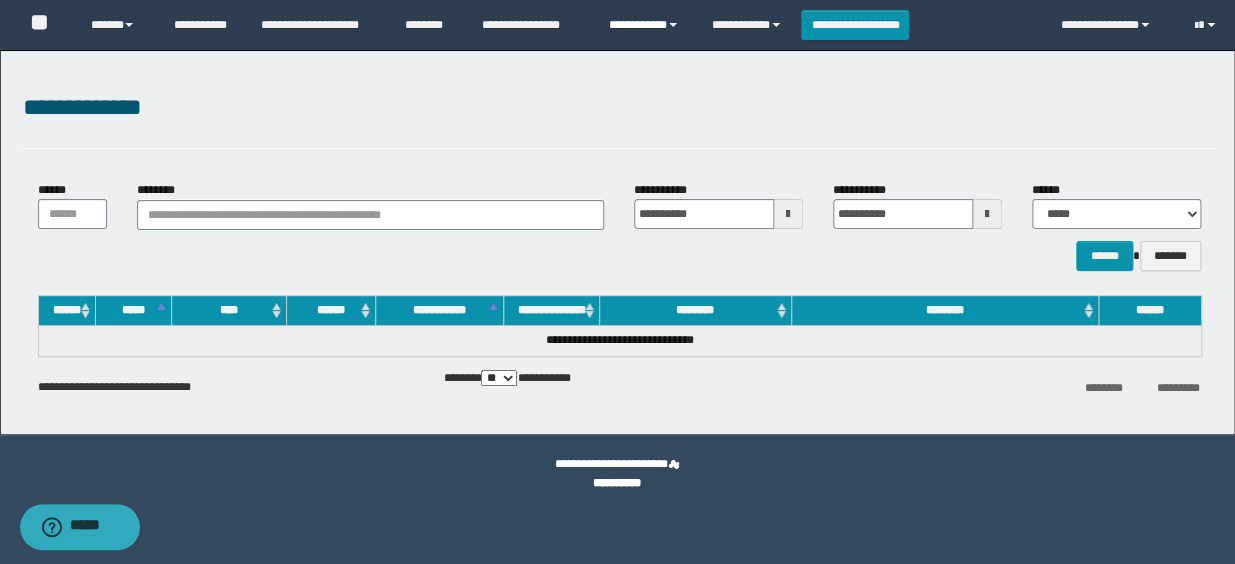 click on "**********" at bounding box center (645, 25) 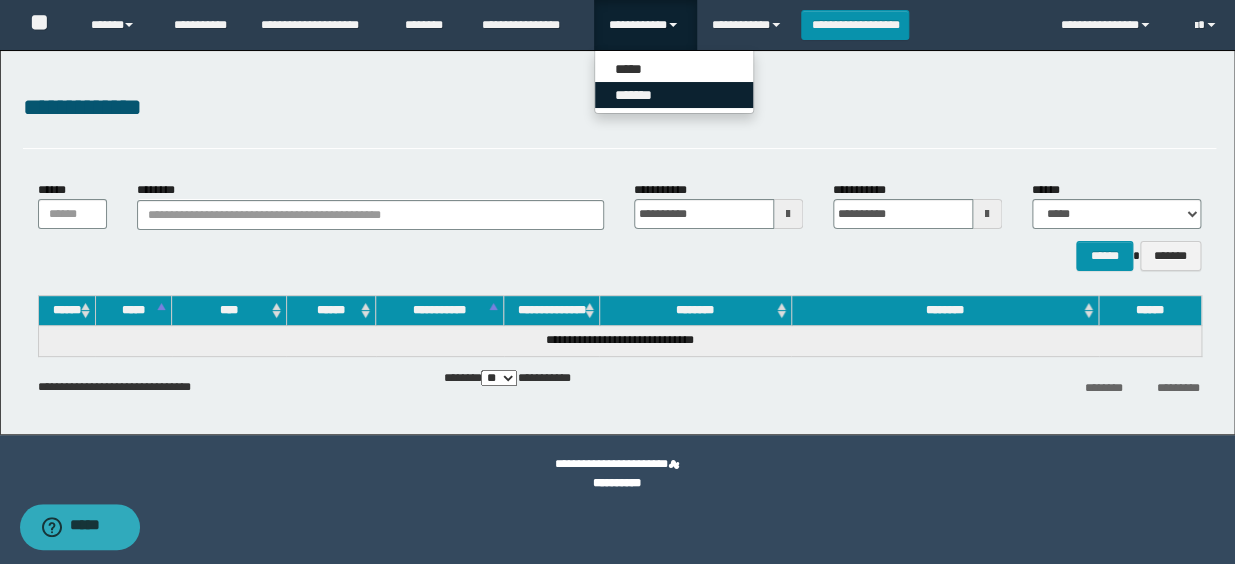 click on "*******" at bounding box center (674, 95) 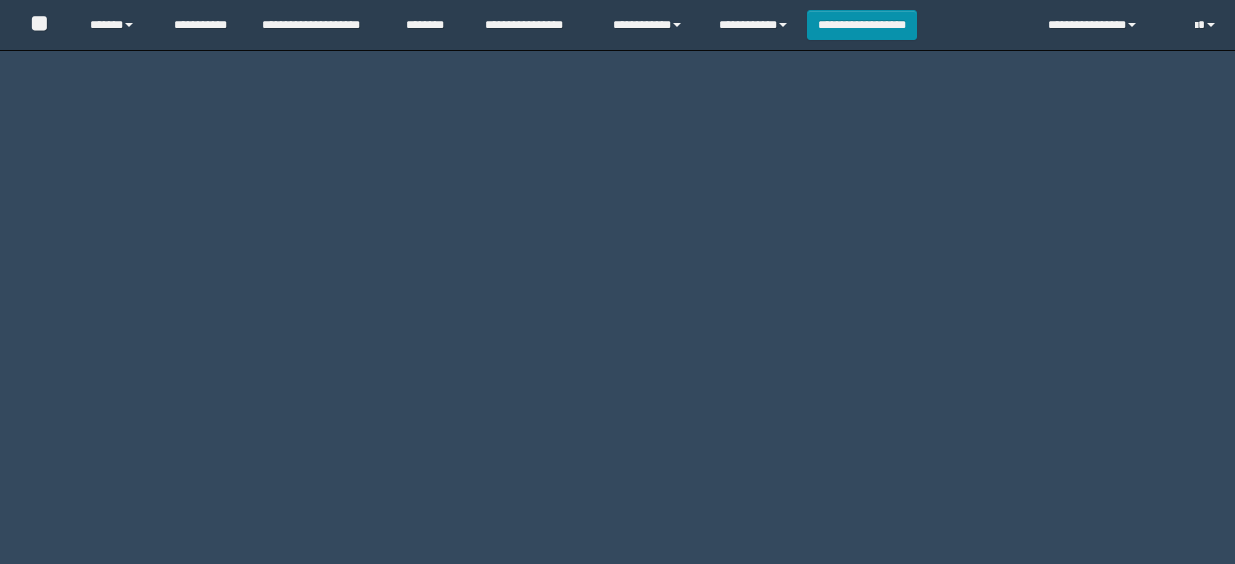 scroll, scrollTop: 0, scrollLeft: 0, axis: both 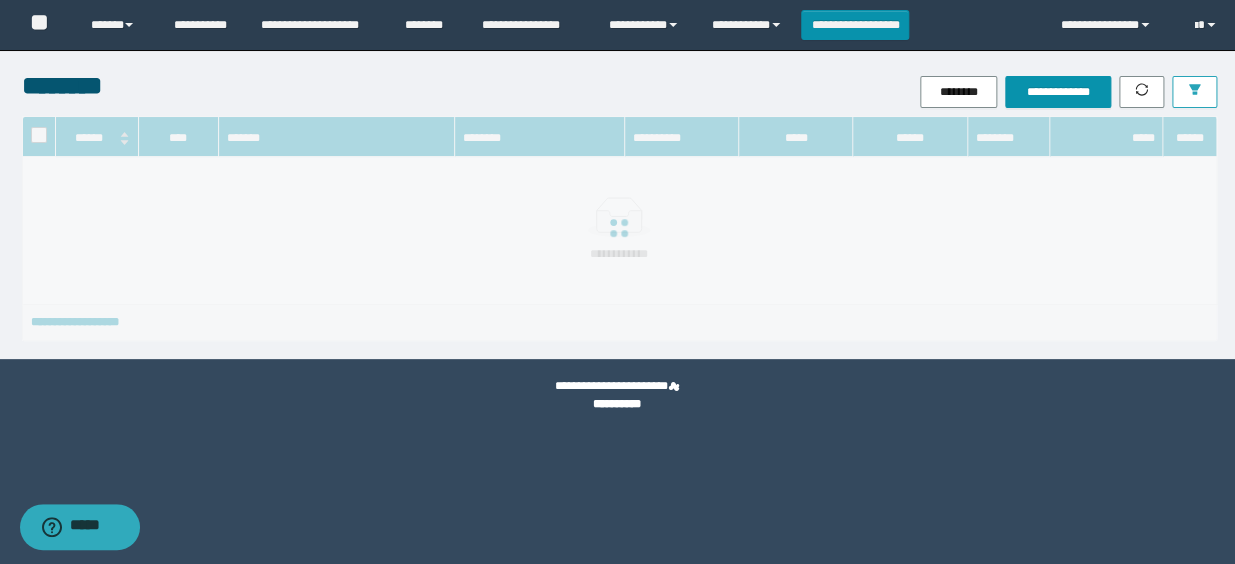 click 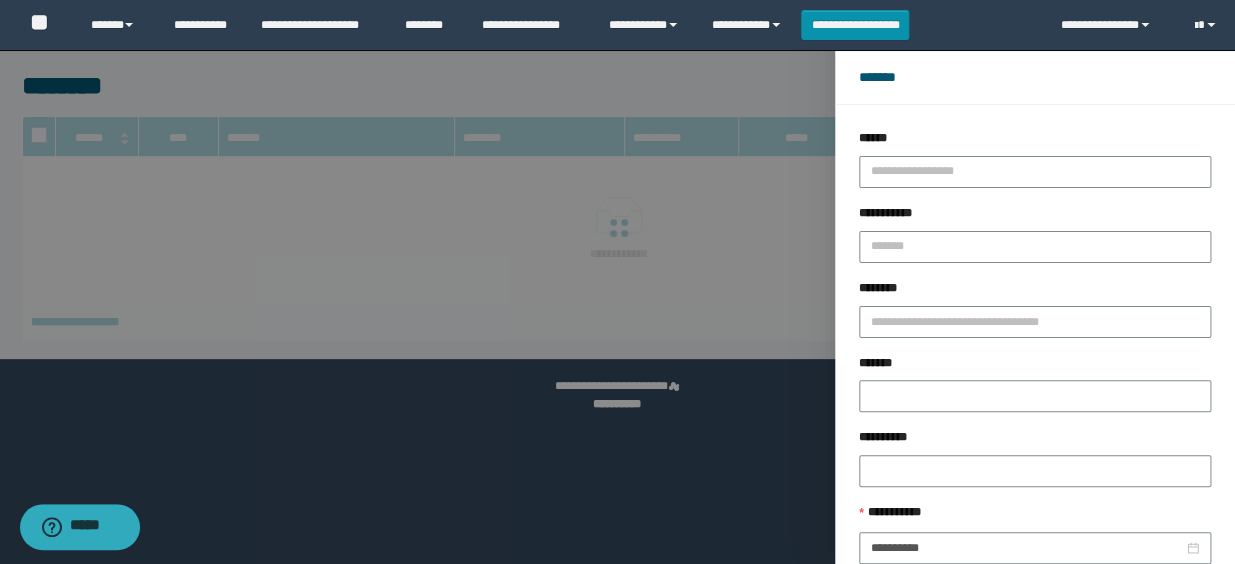 click on "**********" at bounding box center [1035, 548] 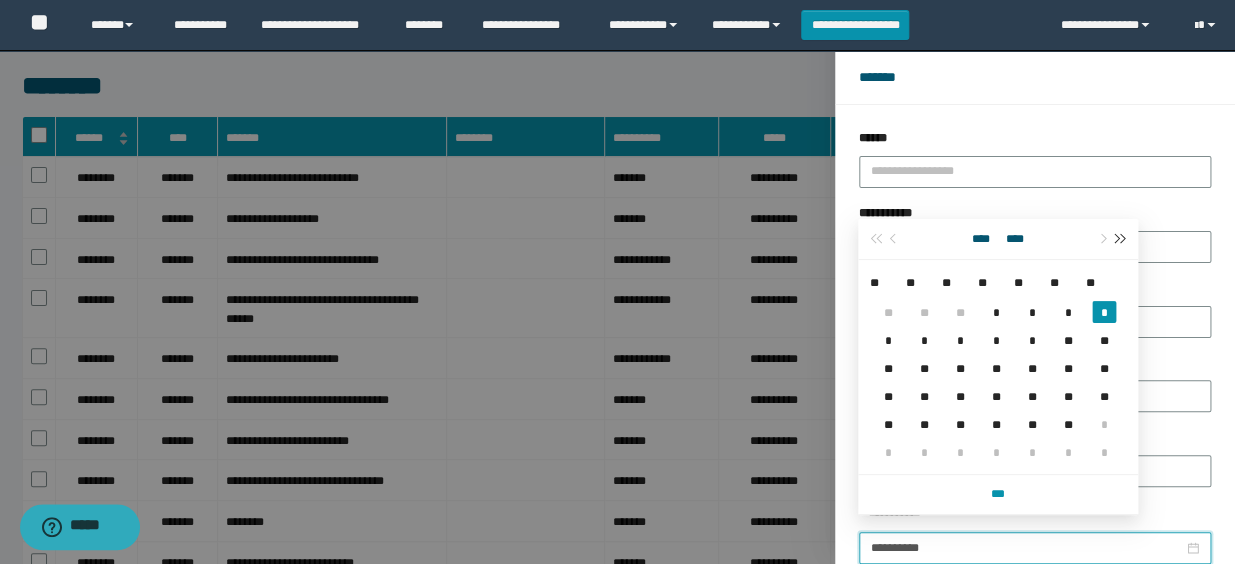 click at bounding box center [1120, 239] 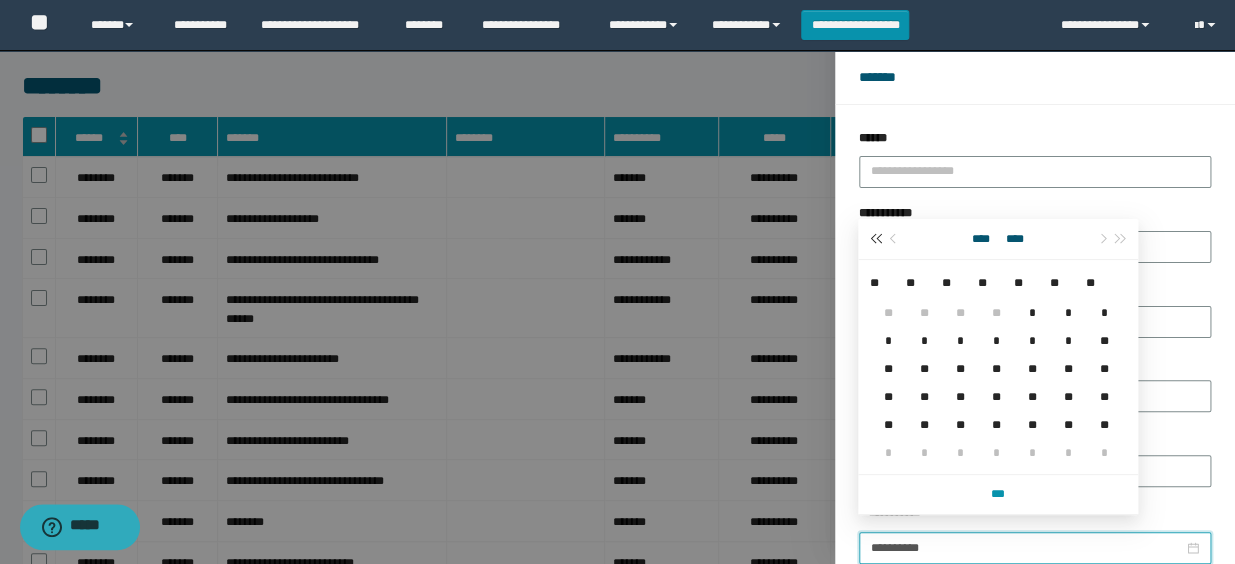 click at bounding box center [876, 239] 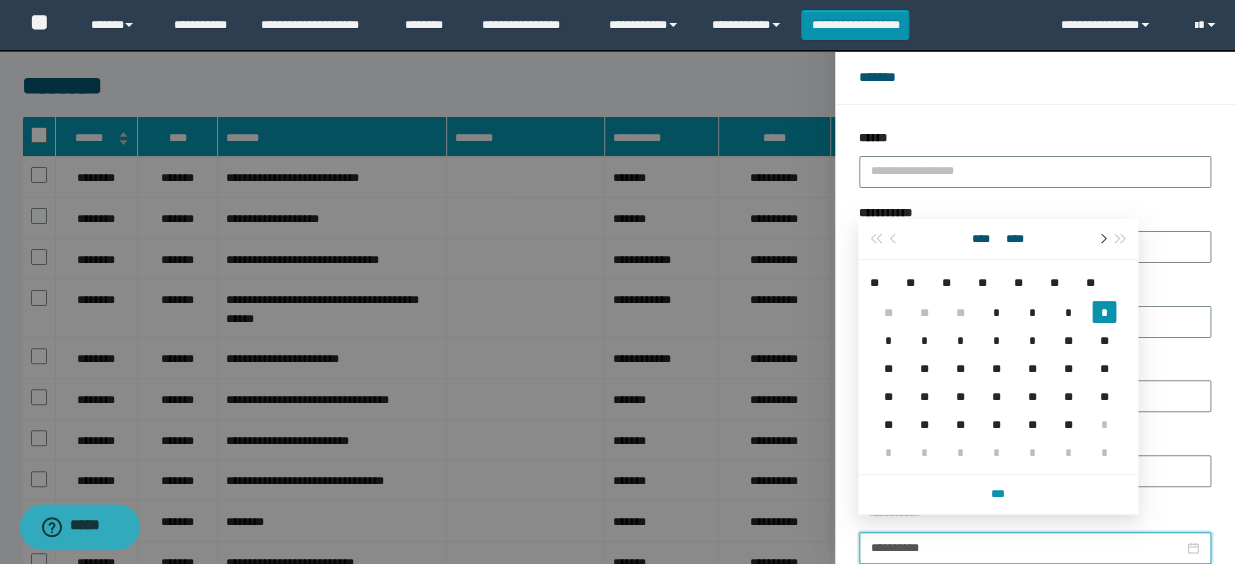 click at bounding box center [1101, 239] 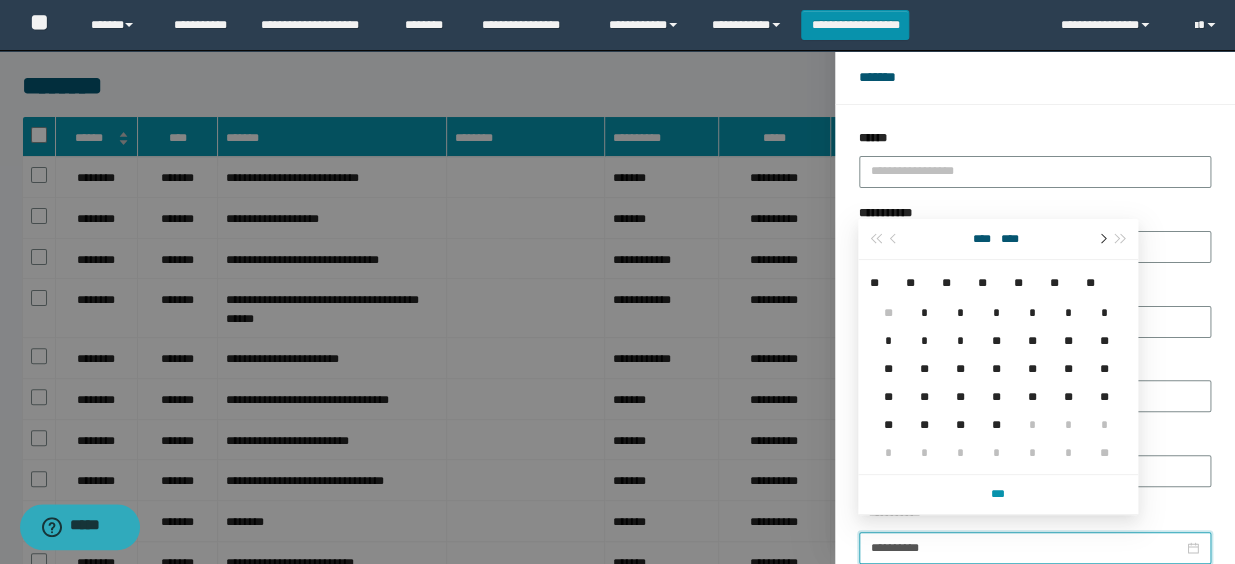 click at bounding box center [1101, 239] 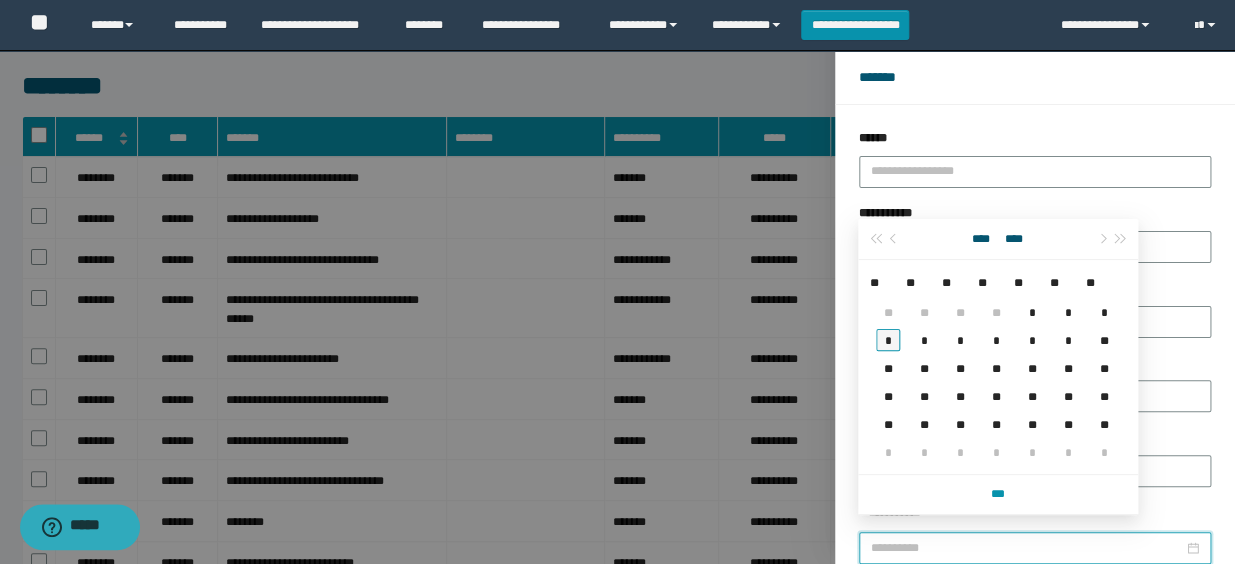 type on "**********" 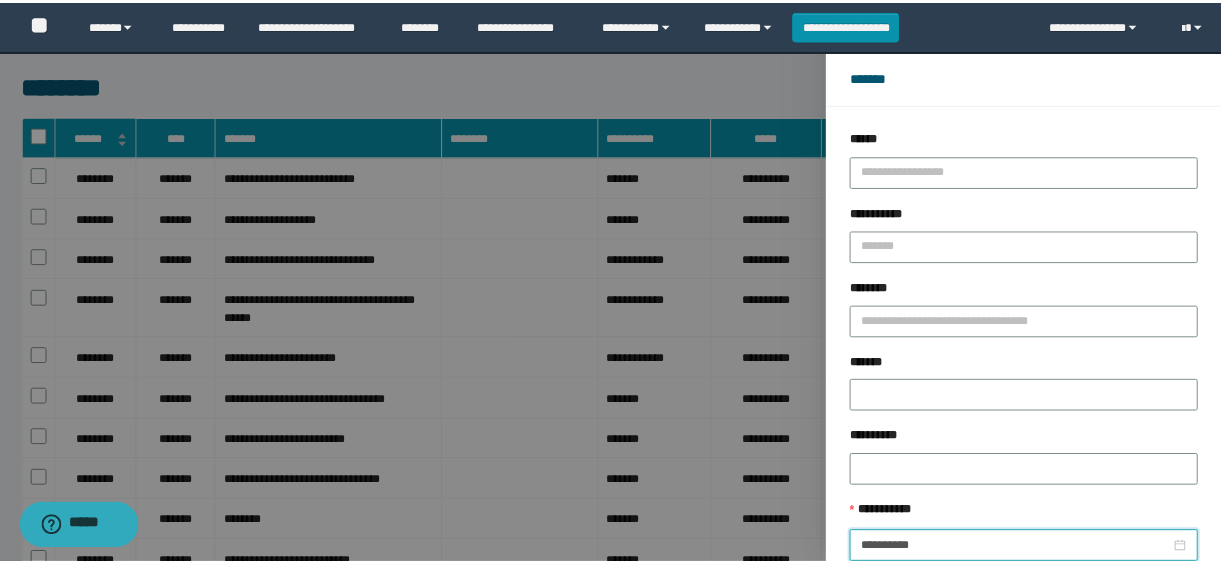 scroll, scrollTop: 112, scrollLeft: 0, axis: vertical 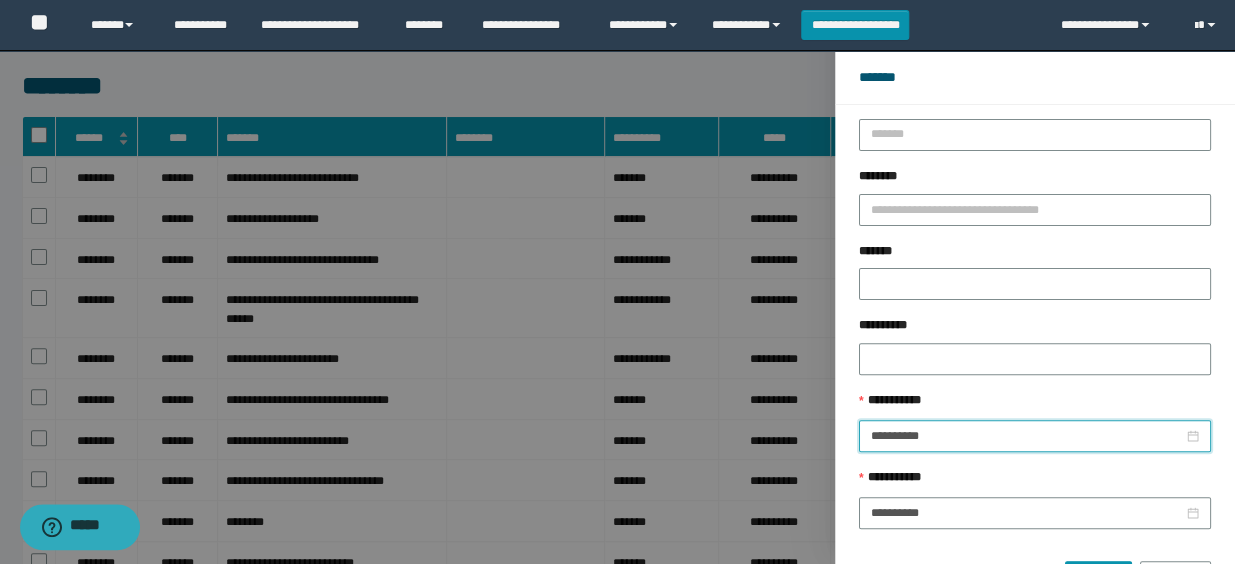 click on "****** *******" at bounding box center (1035, 569) 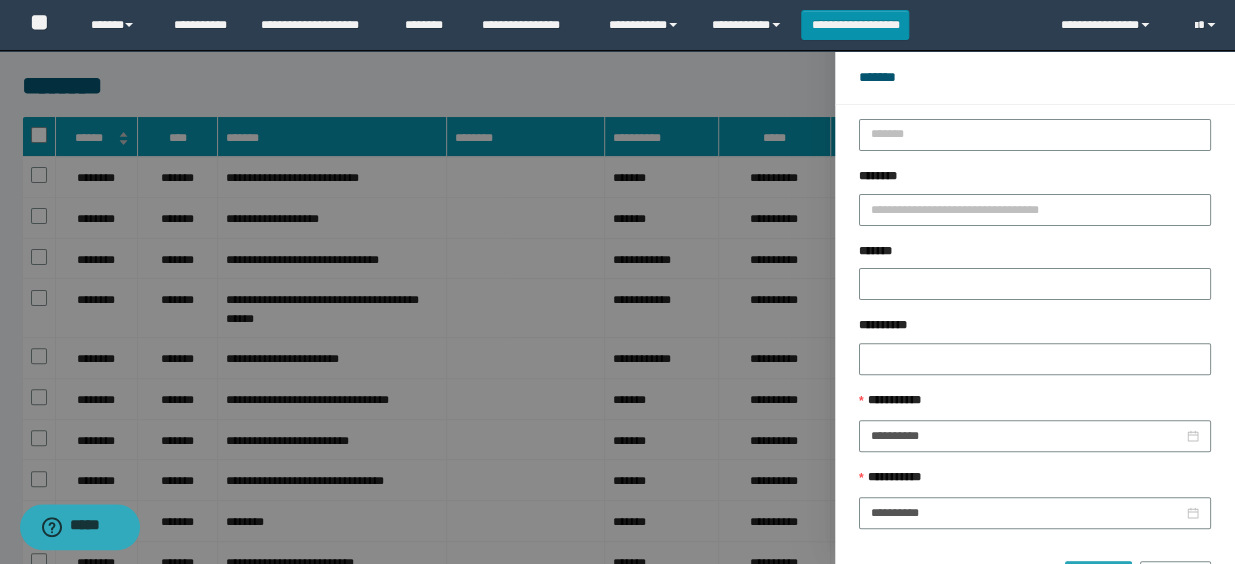 click on "******" at bounding box center (1098, 577) 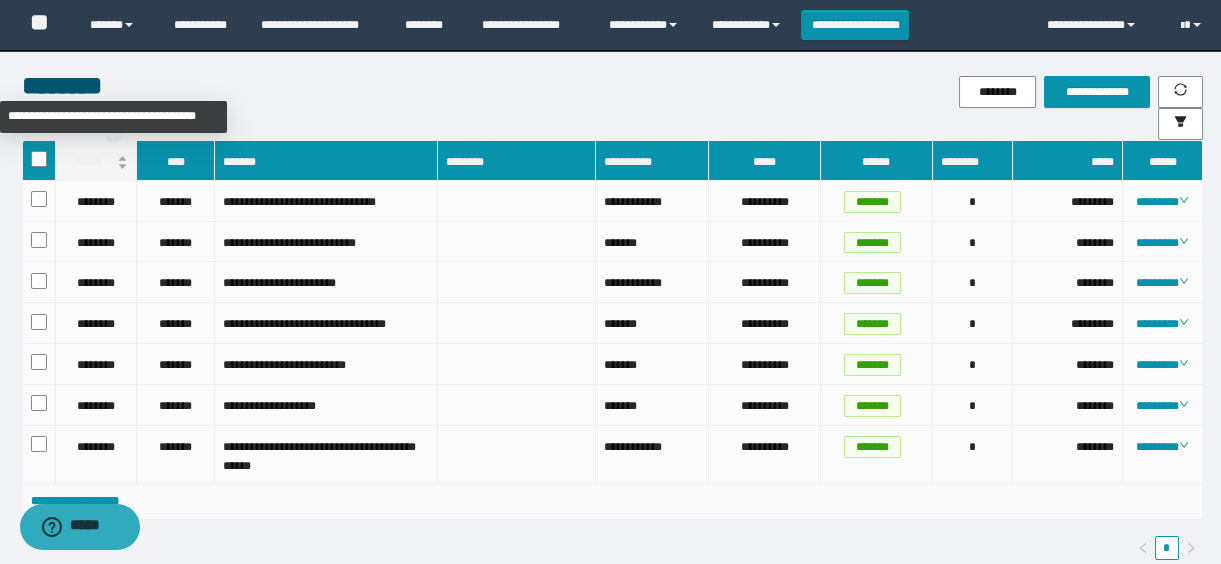 click on "******" at bounding box center (96, 162) 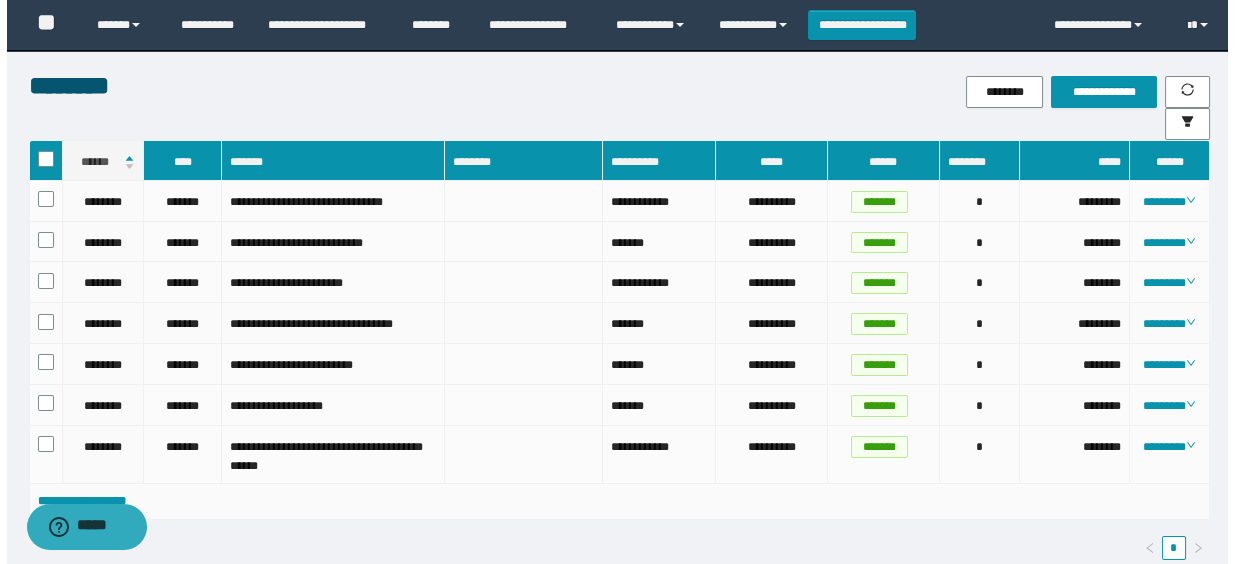 scroll, scrollTop: 112, scrollLeft: 0, axis: vertical 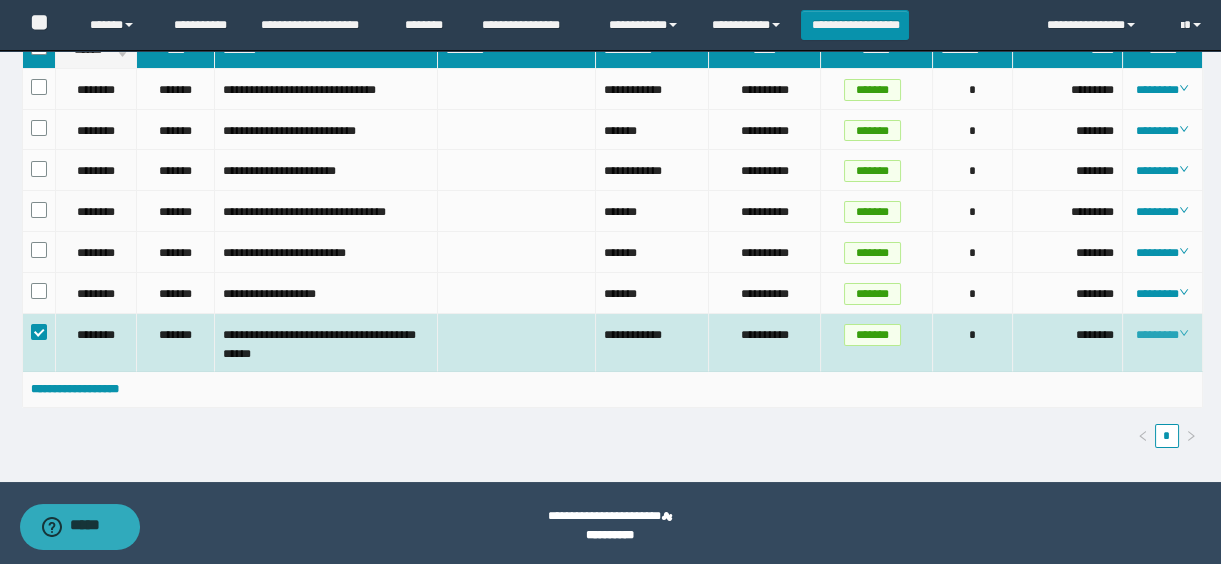 click on "********" at bounding box center [1162, 335] 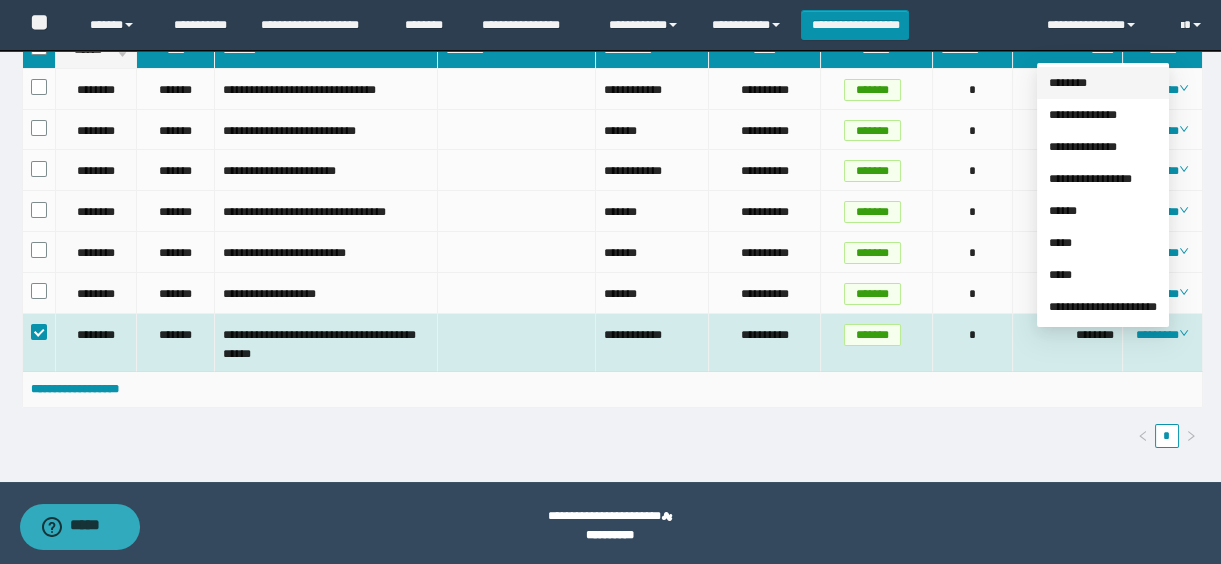 click on "********" at bounding box center (1068, 83) 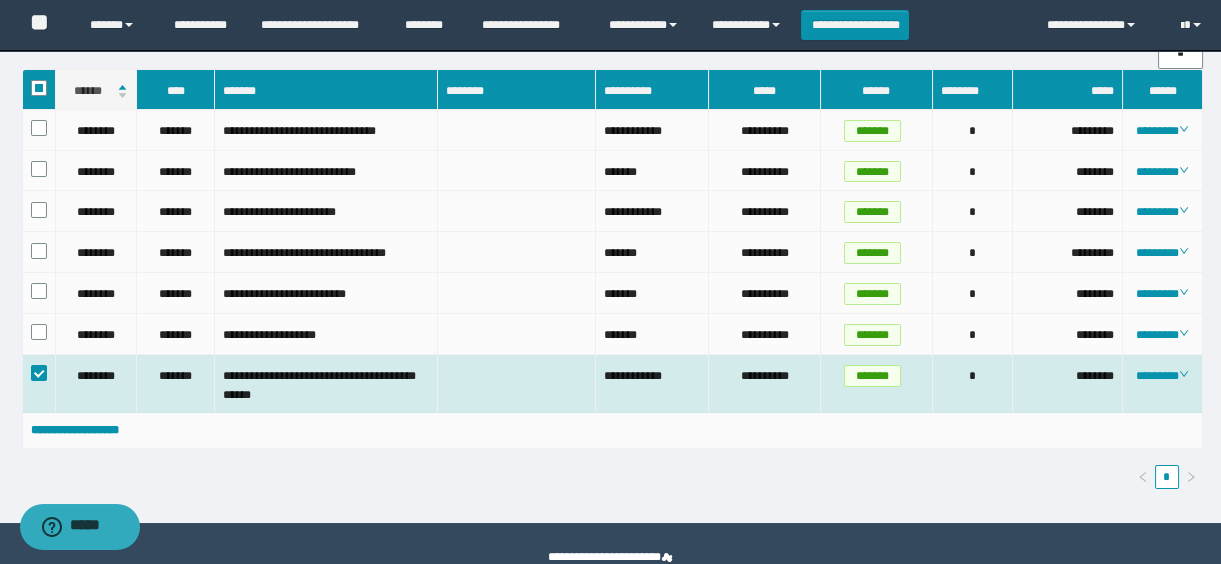 scroll, scrollTop: 0, scrollLeft: 0, axis: both 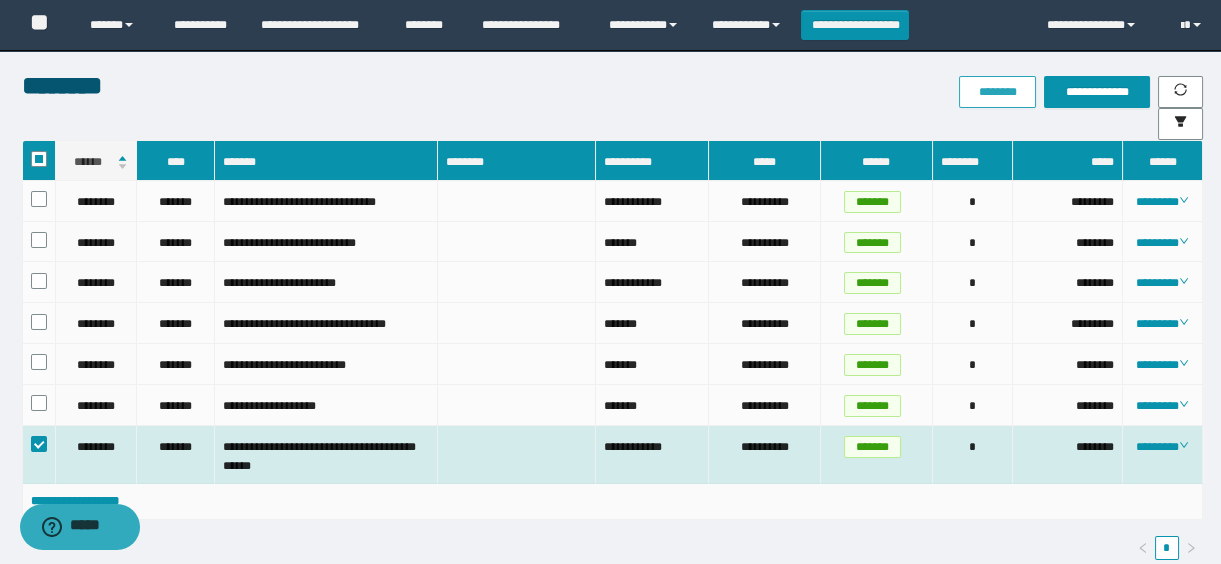 click on "********" at bounding box center [997, 92] 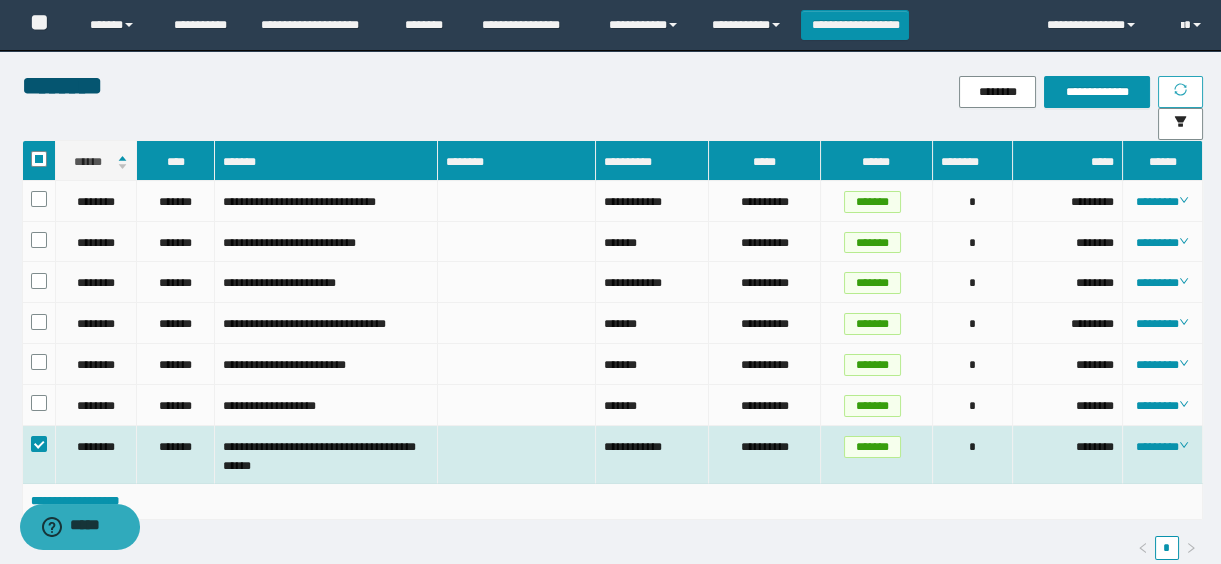 drag, startPoint x: 1182, startPoint y: 88, endPoint x: 1170, endPoint y: 95, distance: 13.892444 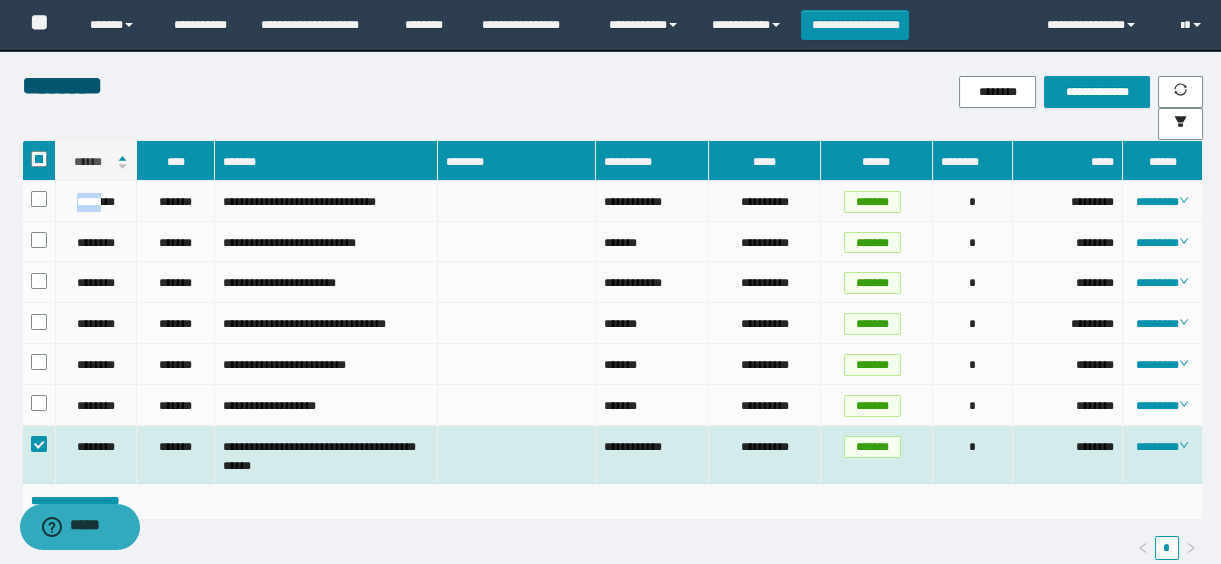 drag, startPoint x: 70, startPoint y: 202, endPoint x: 103, endPoint y: 209, distance: 33.734257 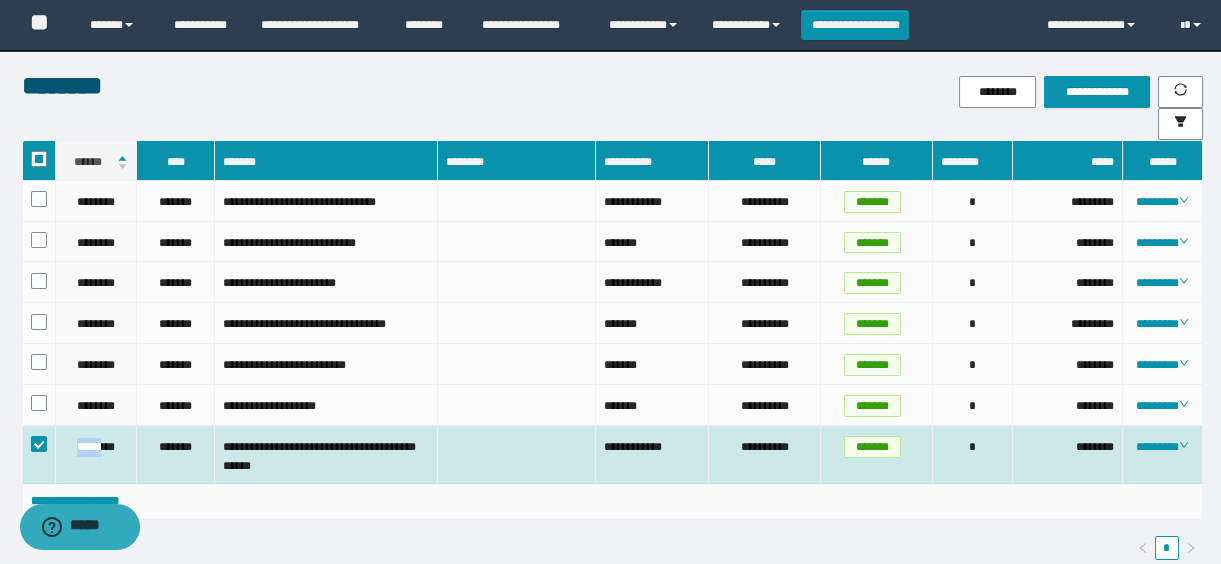 drag, startPoint x: 66, startPoint y: 455, endPoint x: 104, endPoint y: 467, distance: 39.849716 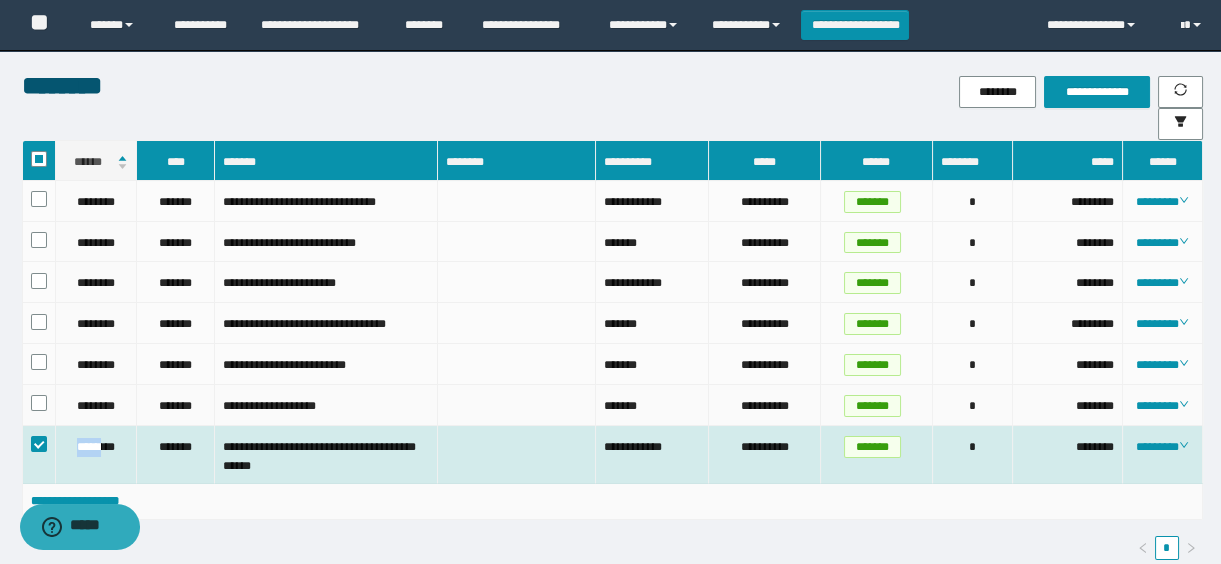 copy on "*****" 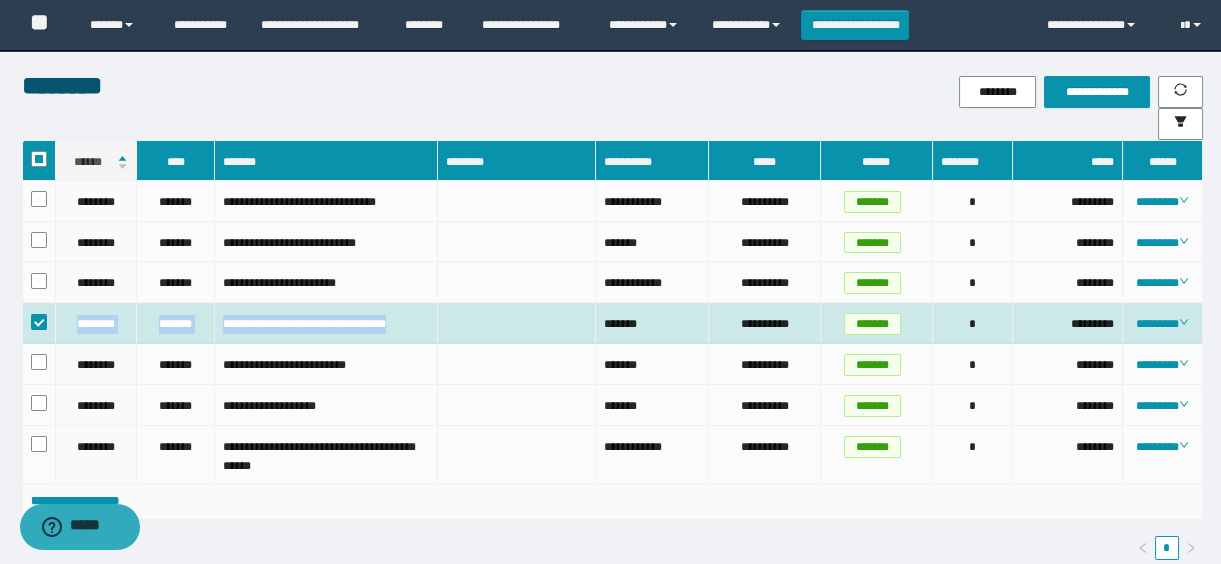drag, startPoint x: 64, startPoint y: 312, endPoint x: 482, endPoint y: 317, distance: 418.0299 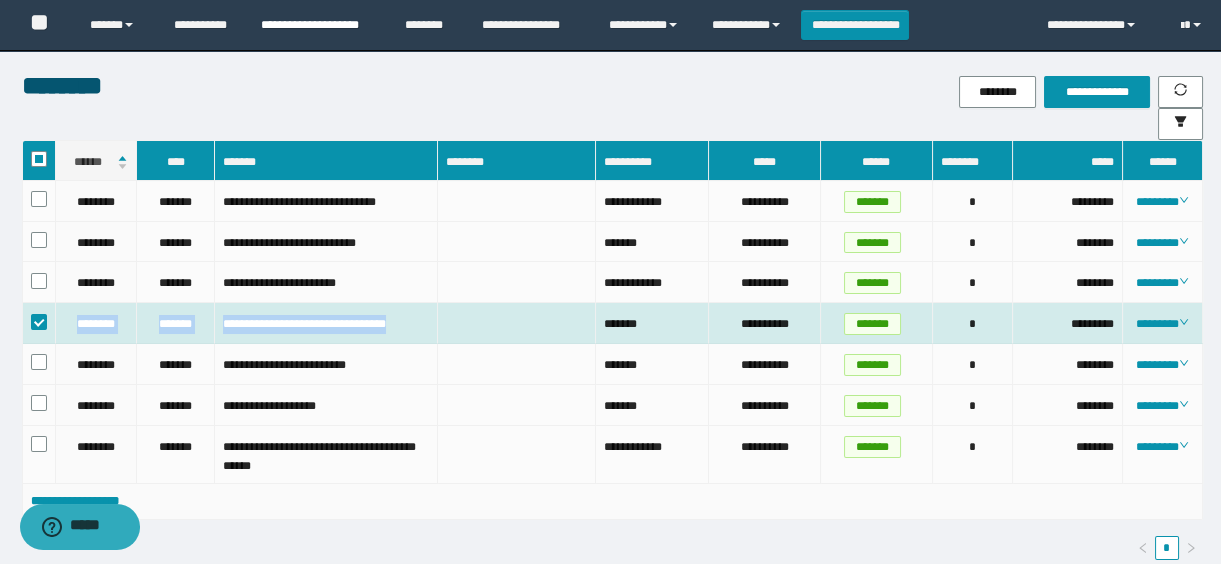 copy on "**********" 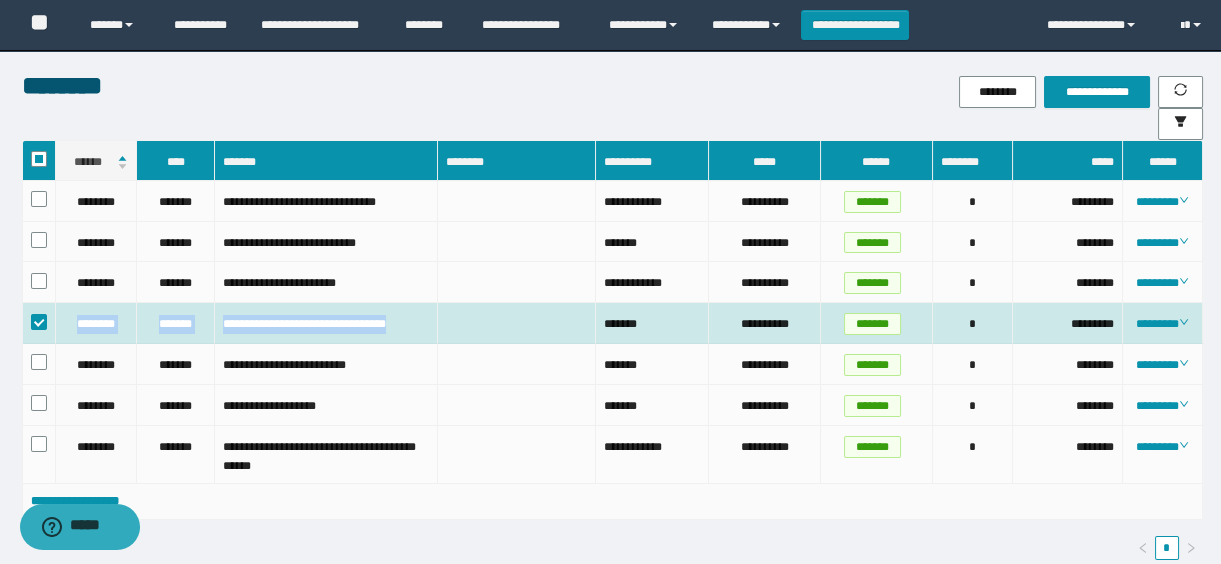 click on "********" at bounding box center (97, 323) 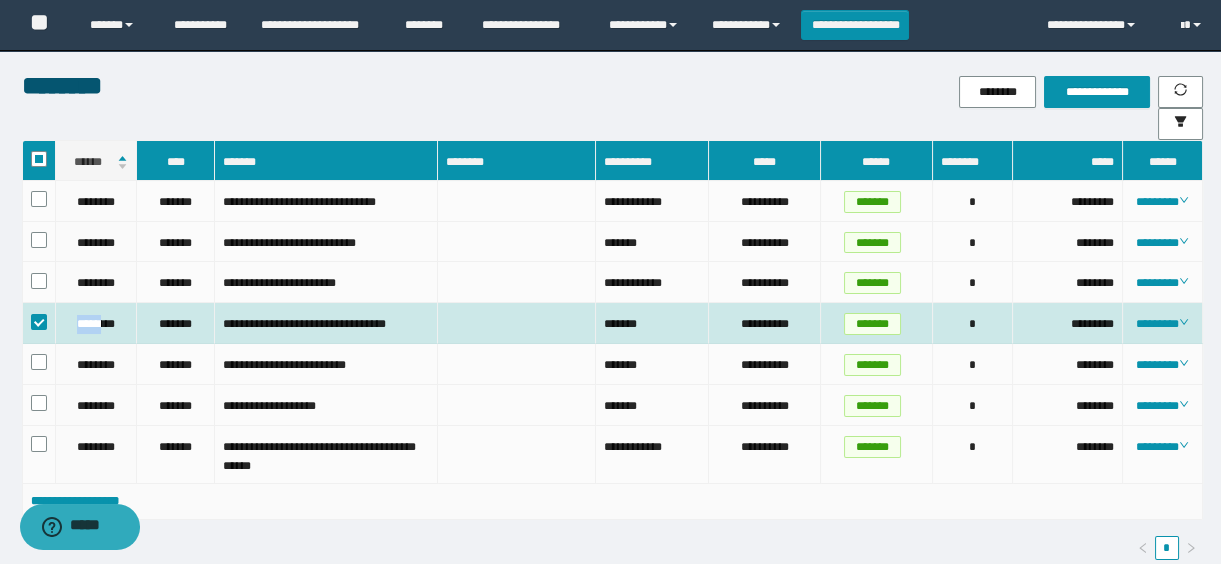 drag, startPoint x: 67, startPoint y: 319, endPoint x: 107, endPoint y: 319, distance: 40 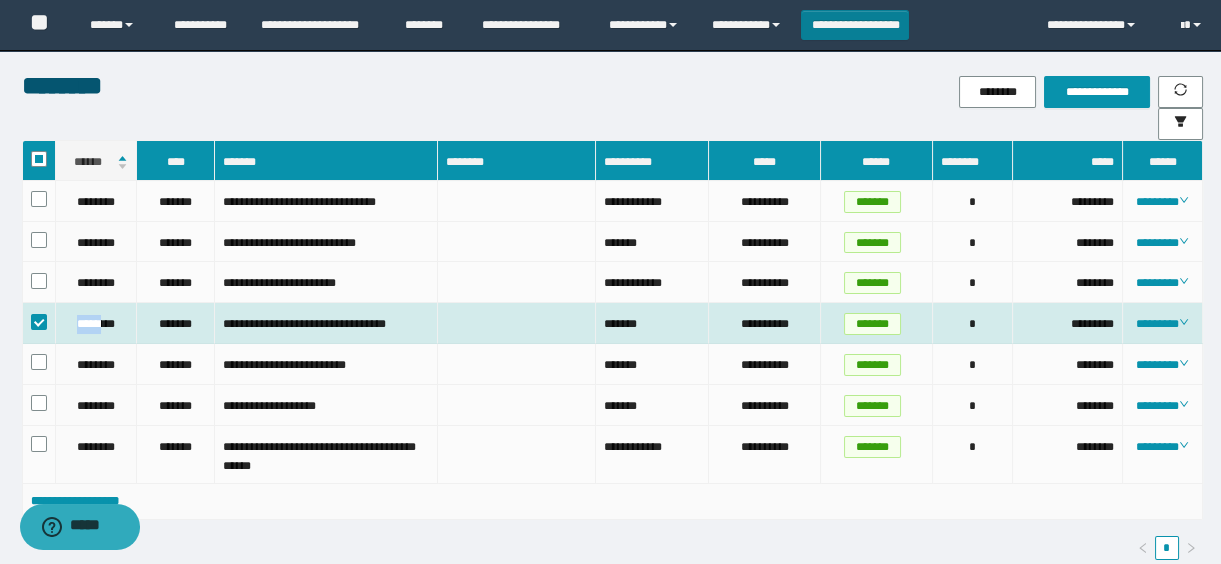 copy on "*****" 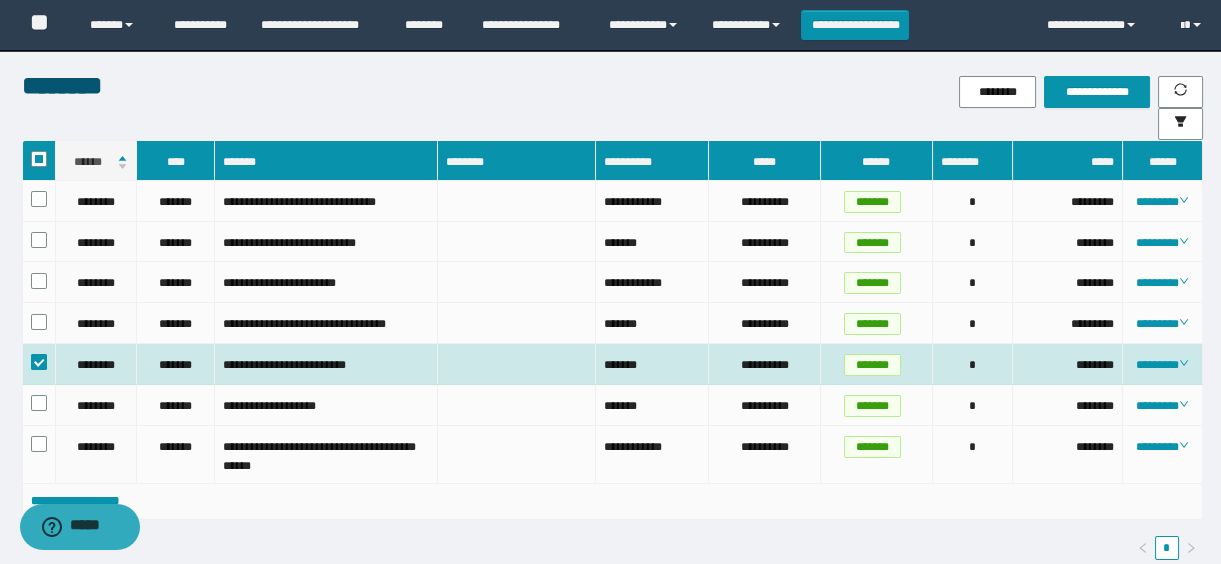 click at bounding box center (39, 362) 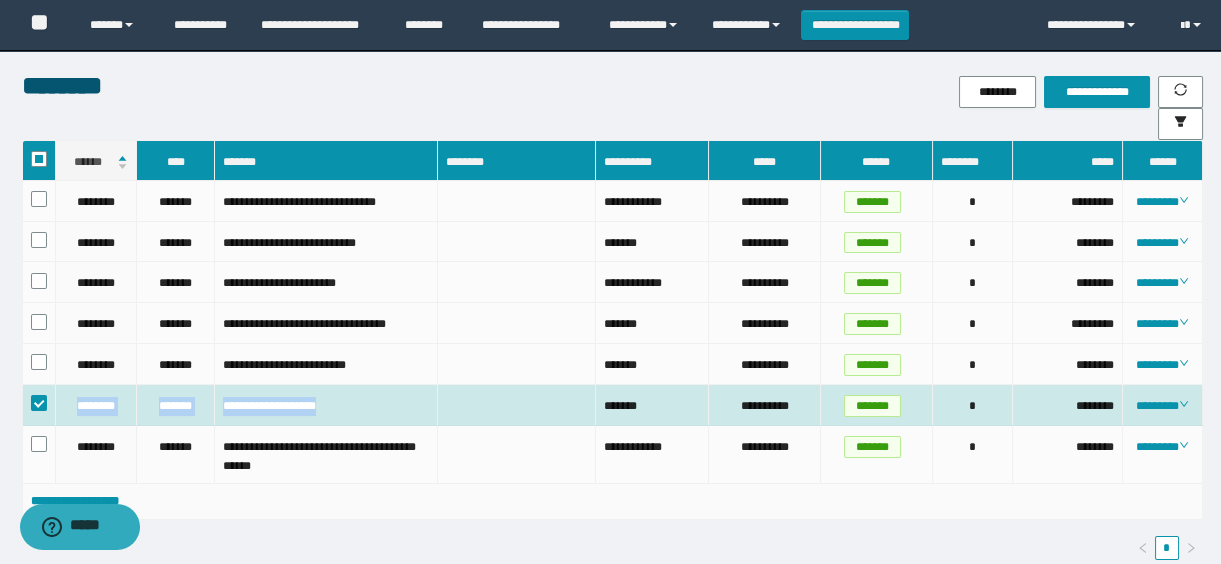 drag, startPoint x: 80, startPoint y: 414, endPoint x: 367, endPoint y: 415, distance: 287.00174 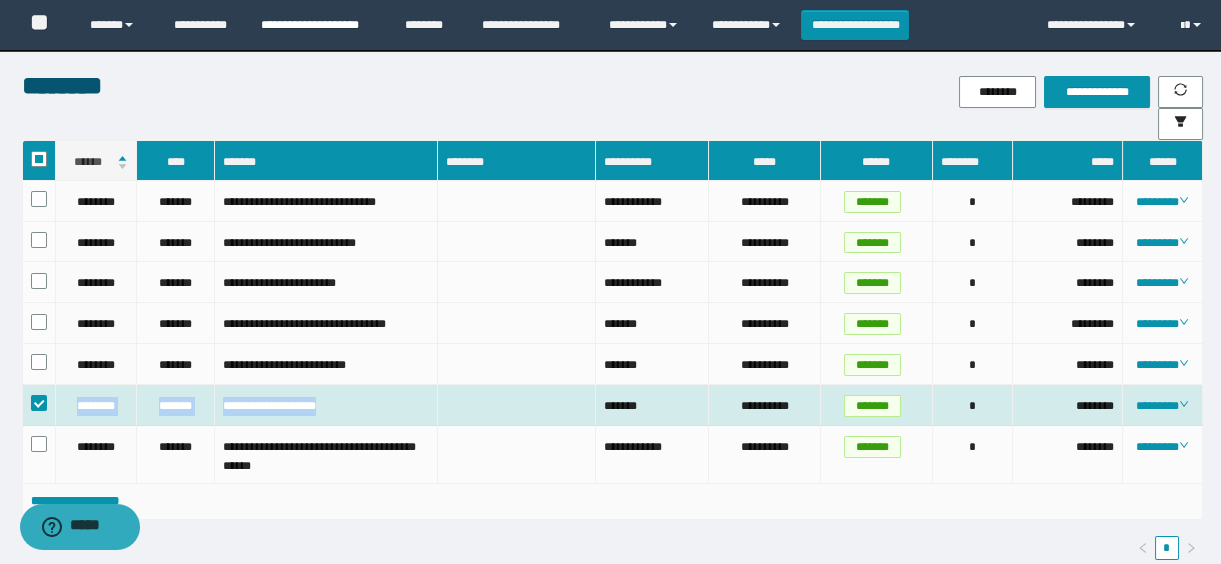 copy on "[FIRST] [LAST] [EMAIL]" 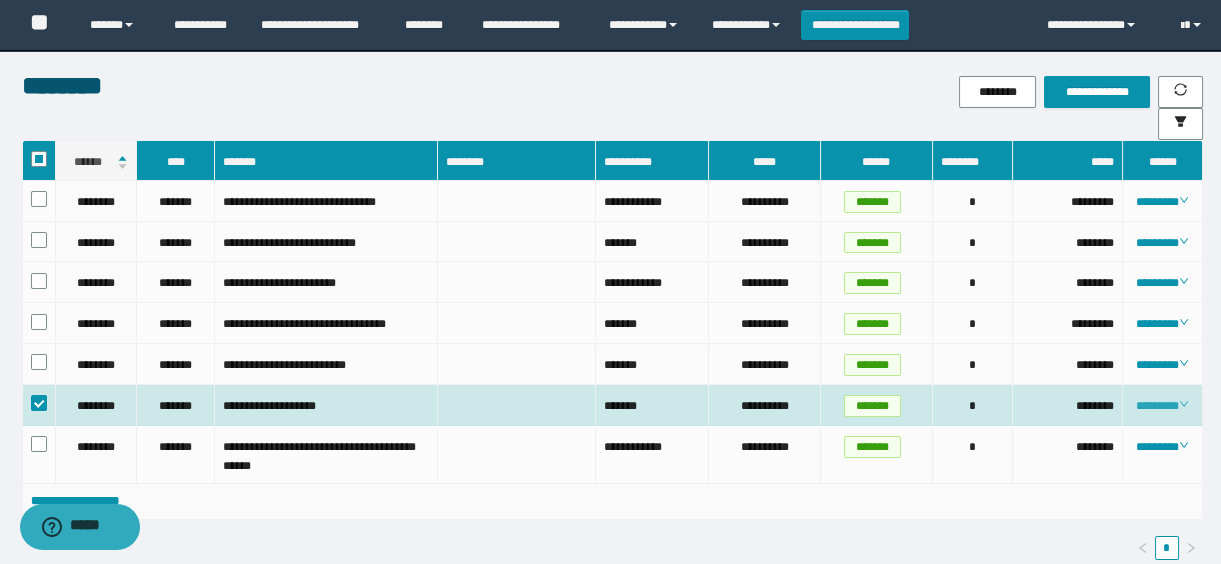 click on "********" at bounding box center [1162, 406] 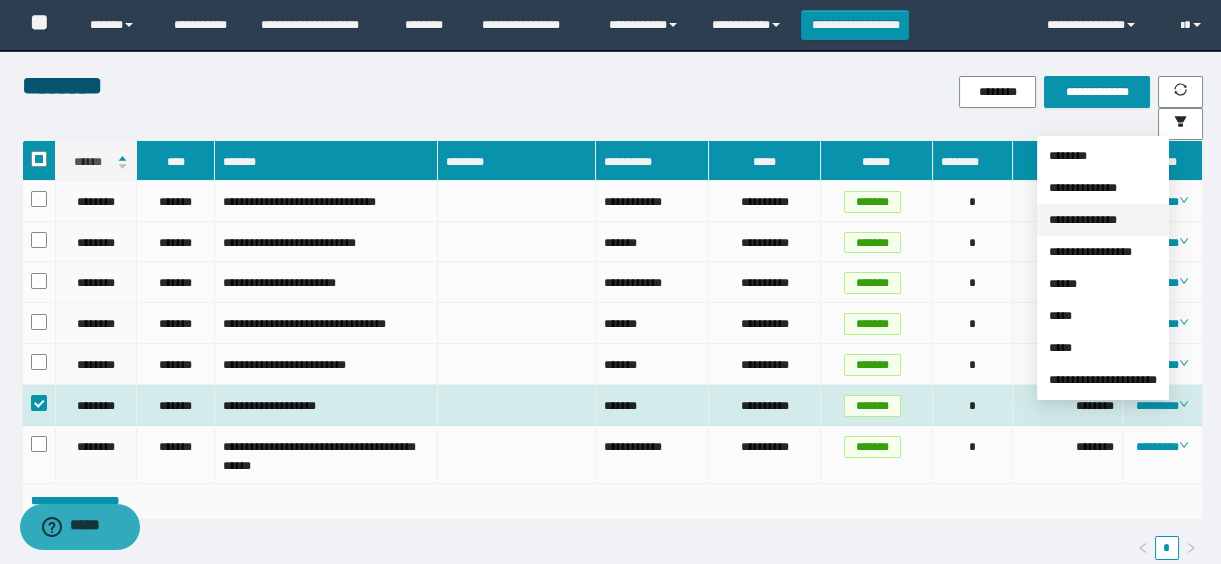 click on "**********" at bounding box center [1083, 220] 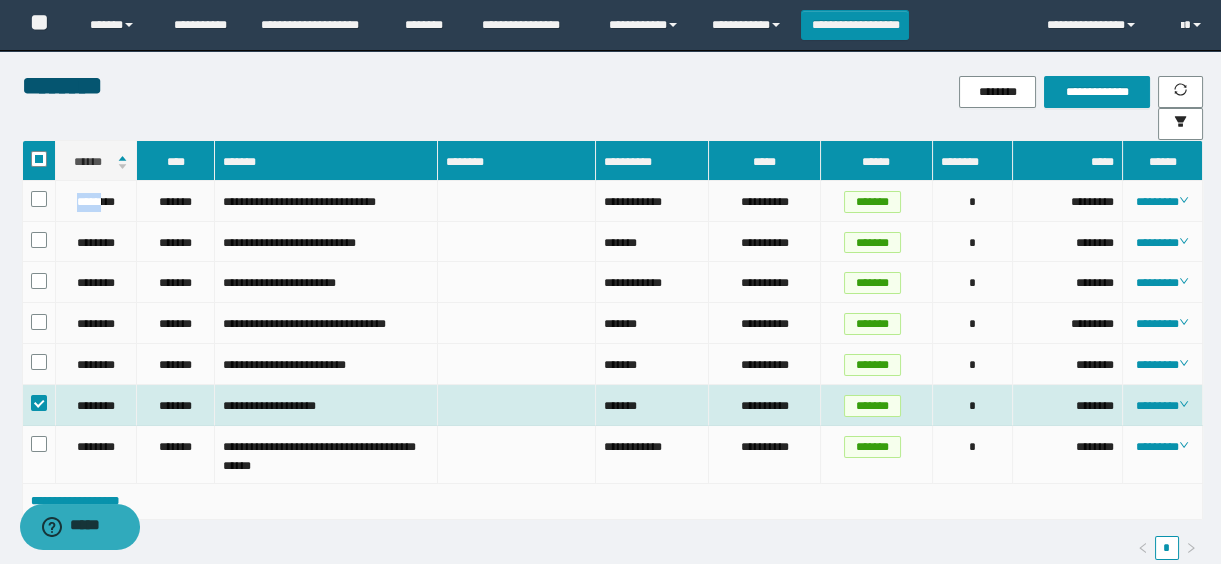 drag, startPoint x: 69, startPoint y: 201, endPoint x: 105, endPoint y: 205, distance: 36.221542 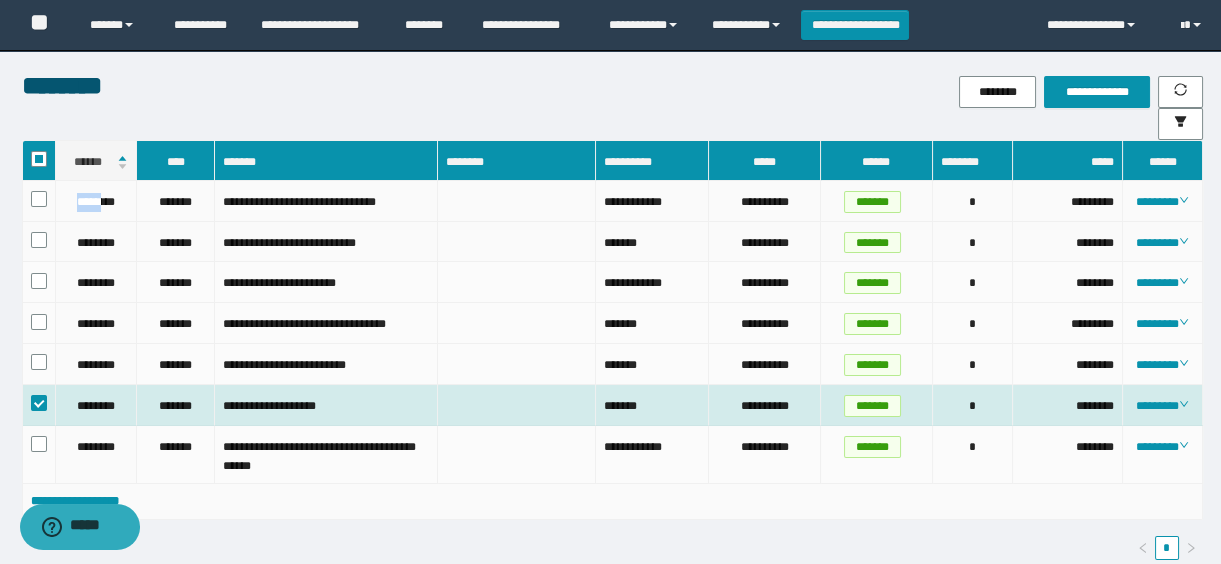 copy on "*****" 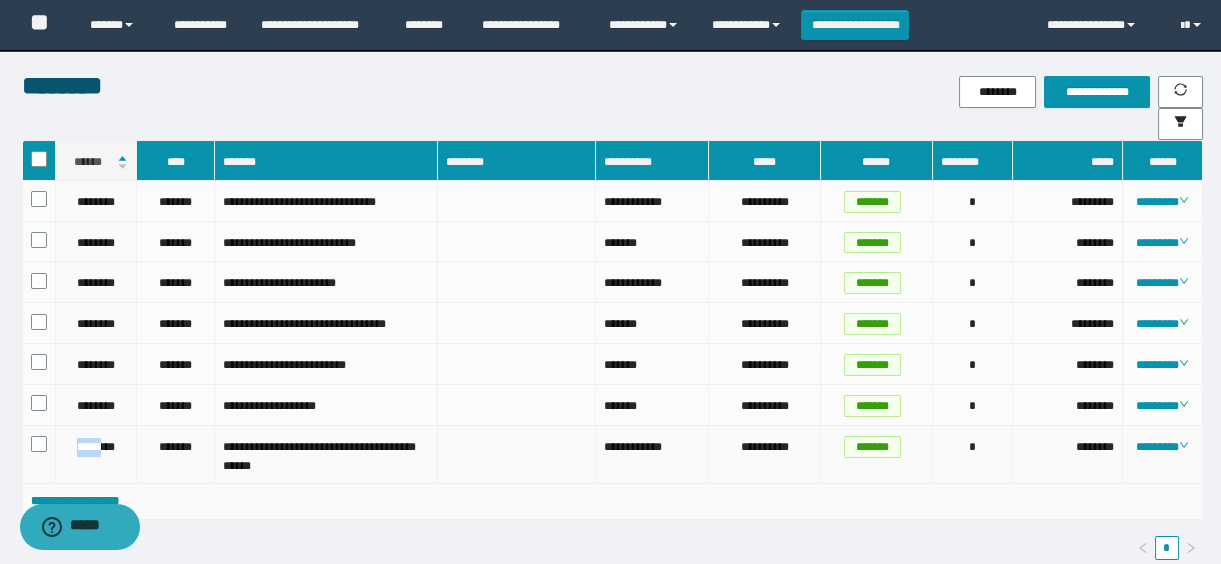 drag, startPoint x: 73, startPoint y: 453, endPoint x: 104, endPoint y: 458, distance: 31.400637 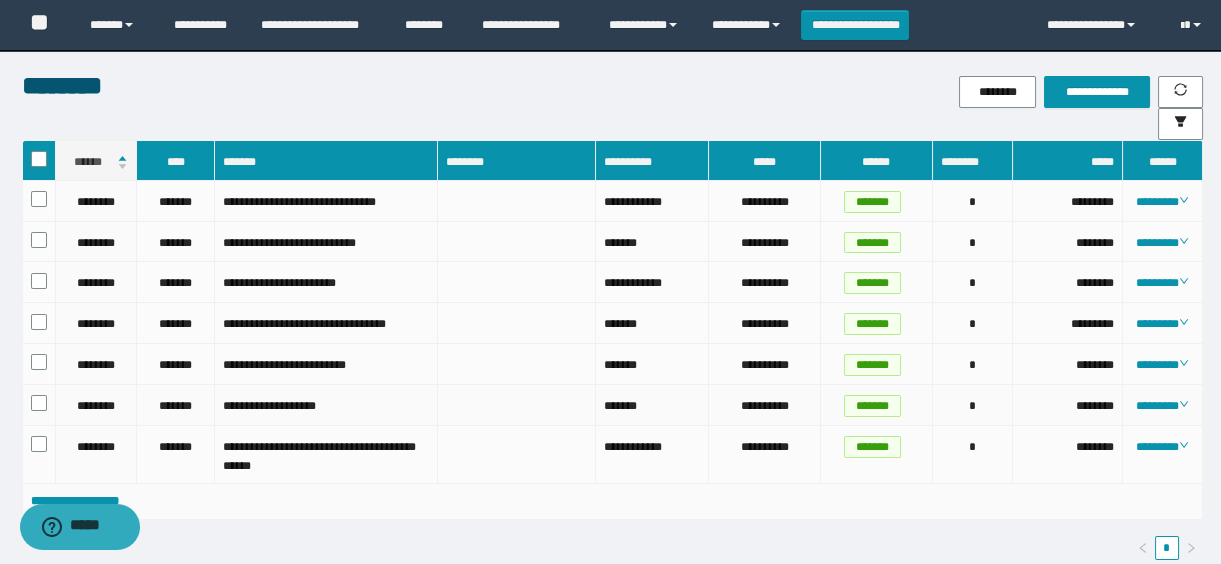 click on "********" at bounding box center (97, 405) 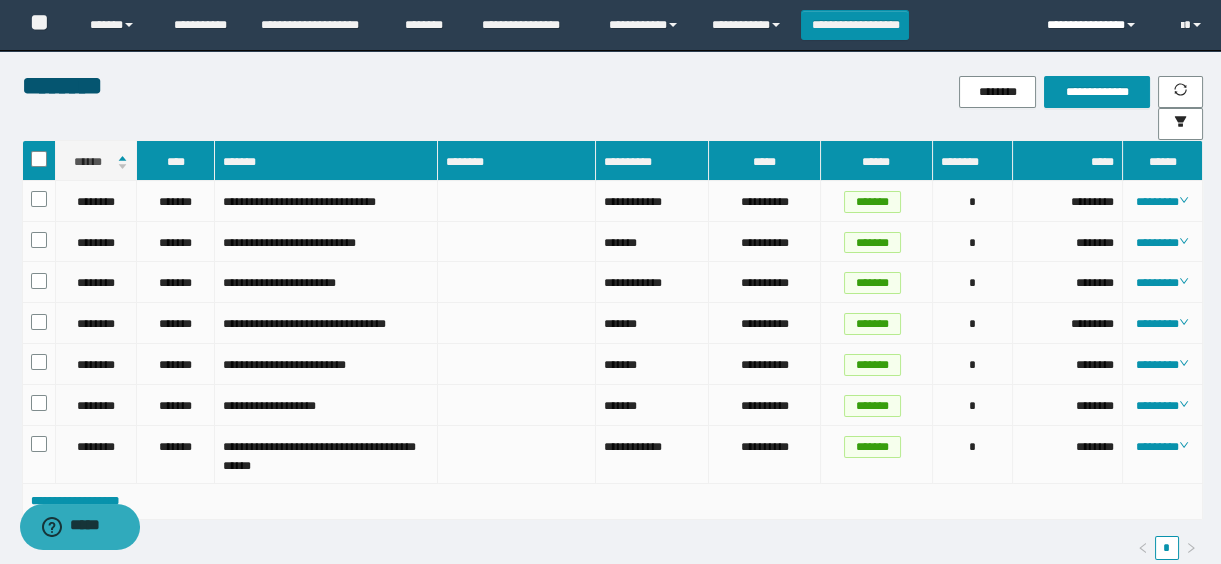 click on "**********" at bounding box center (1099, 25) 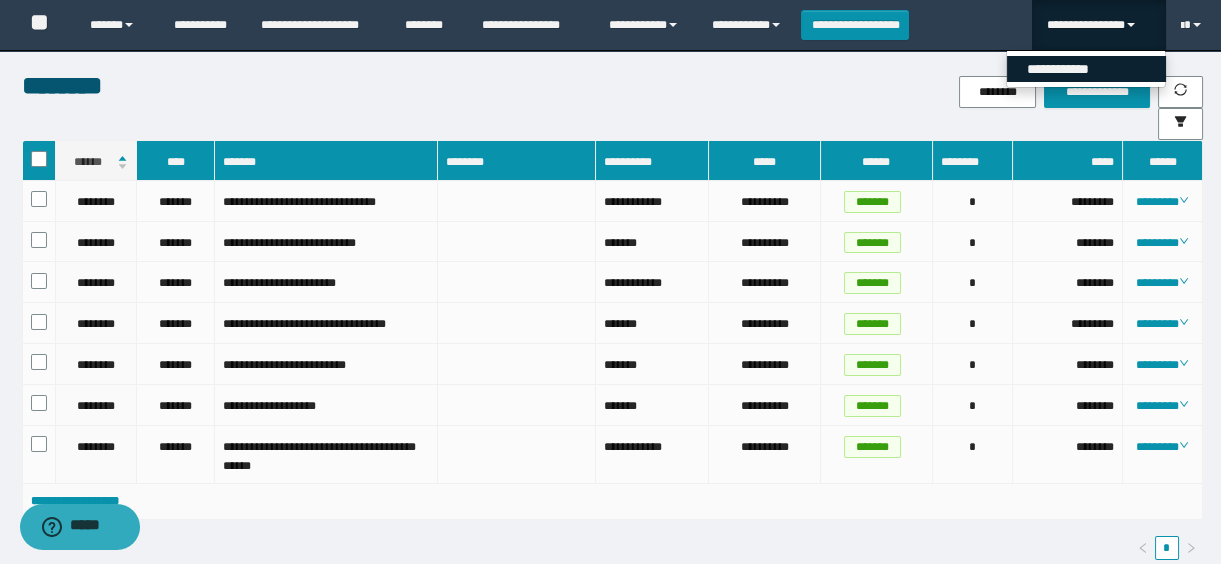 click on "**********" at bounding box center [1086, 69] 